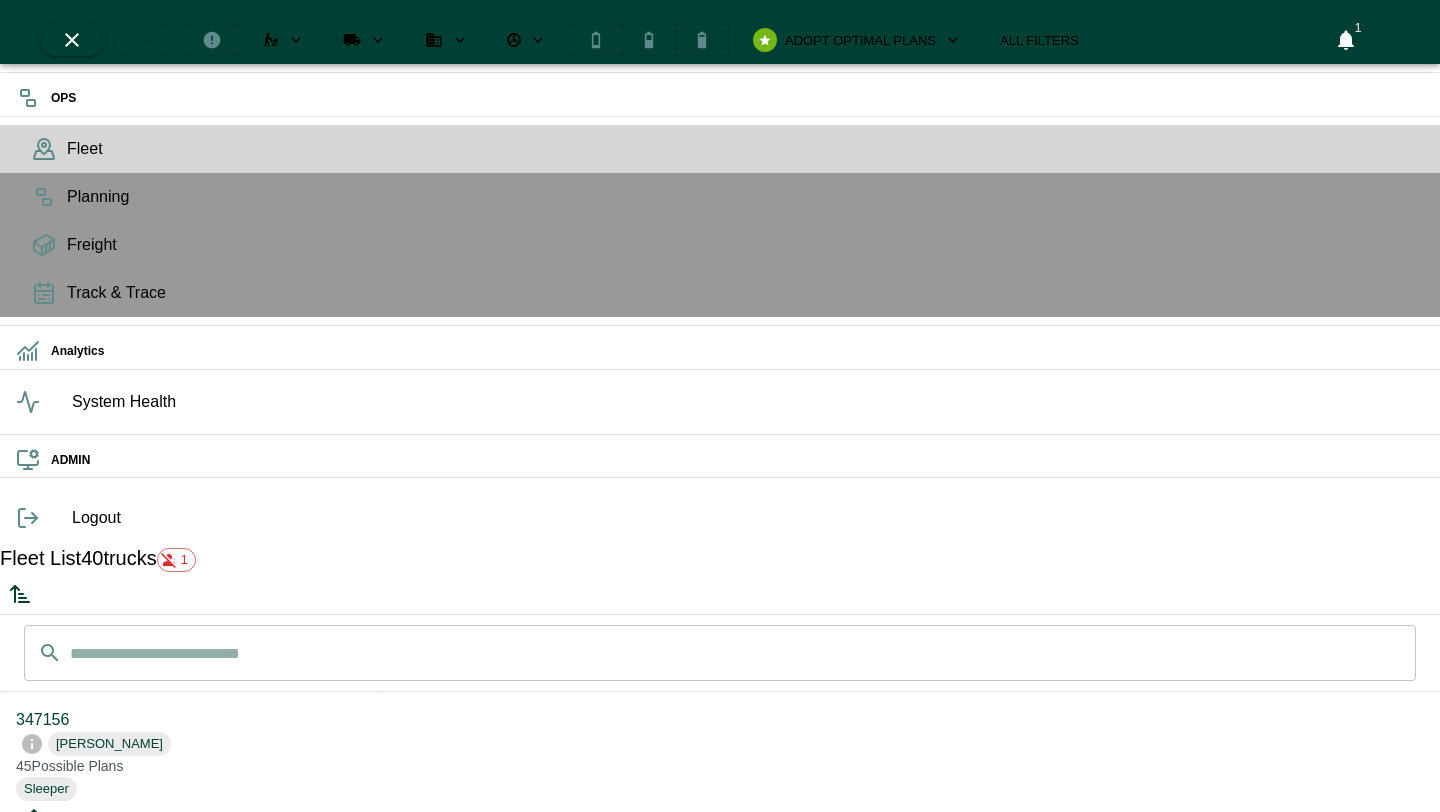 scroll, scrollTop: 0, scrollLeft: 0, axis: both 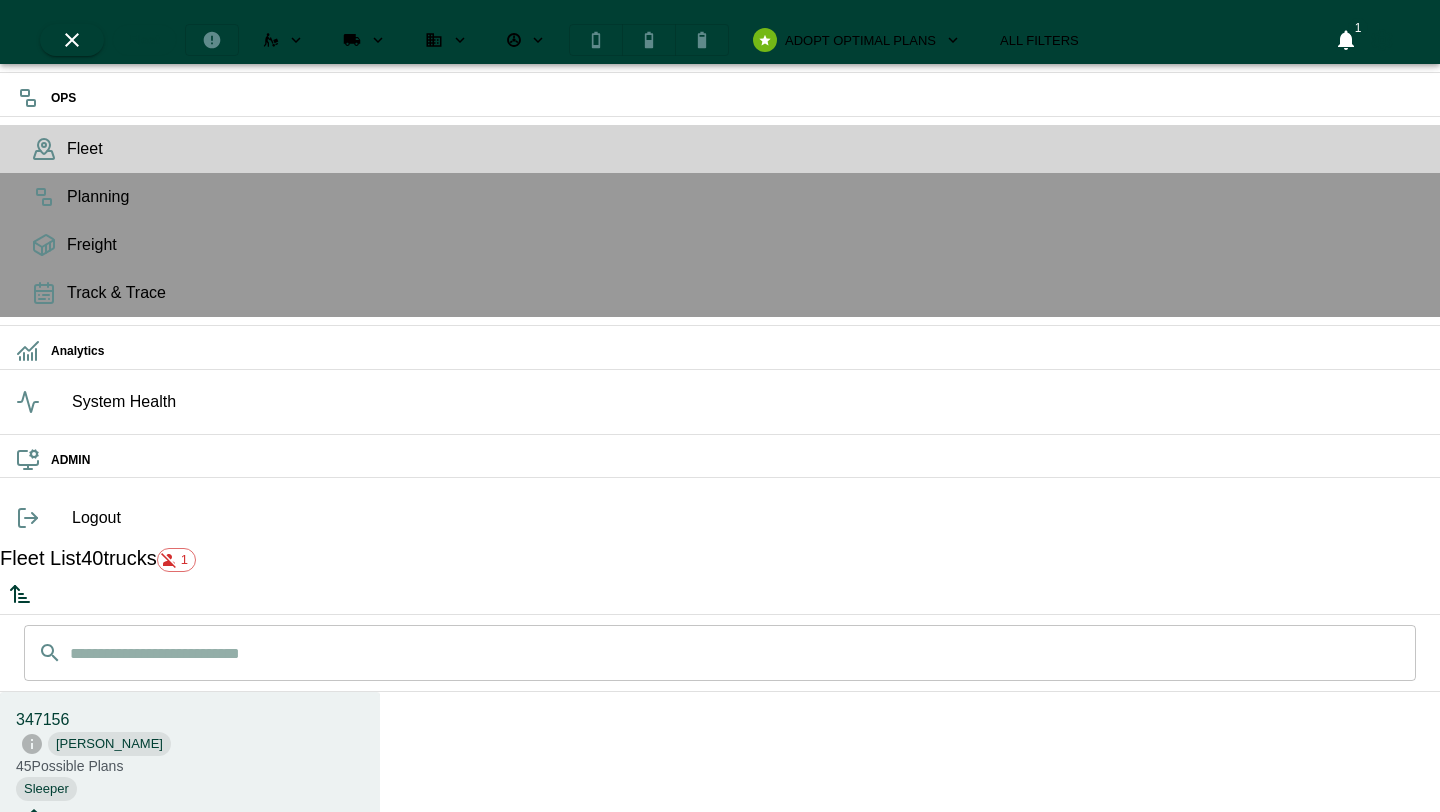 click on "$0.00" at bounding box center [190, 949] 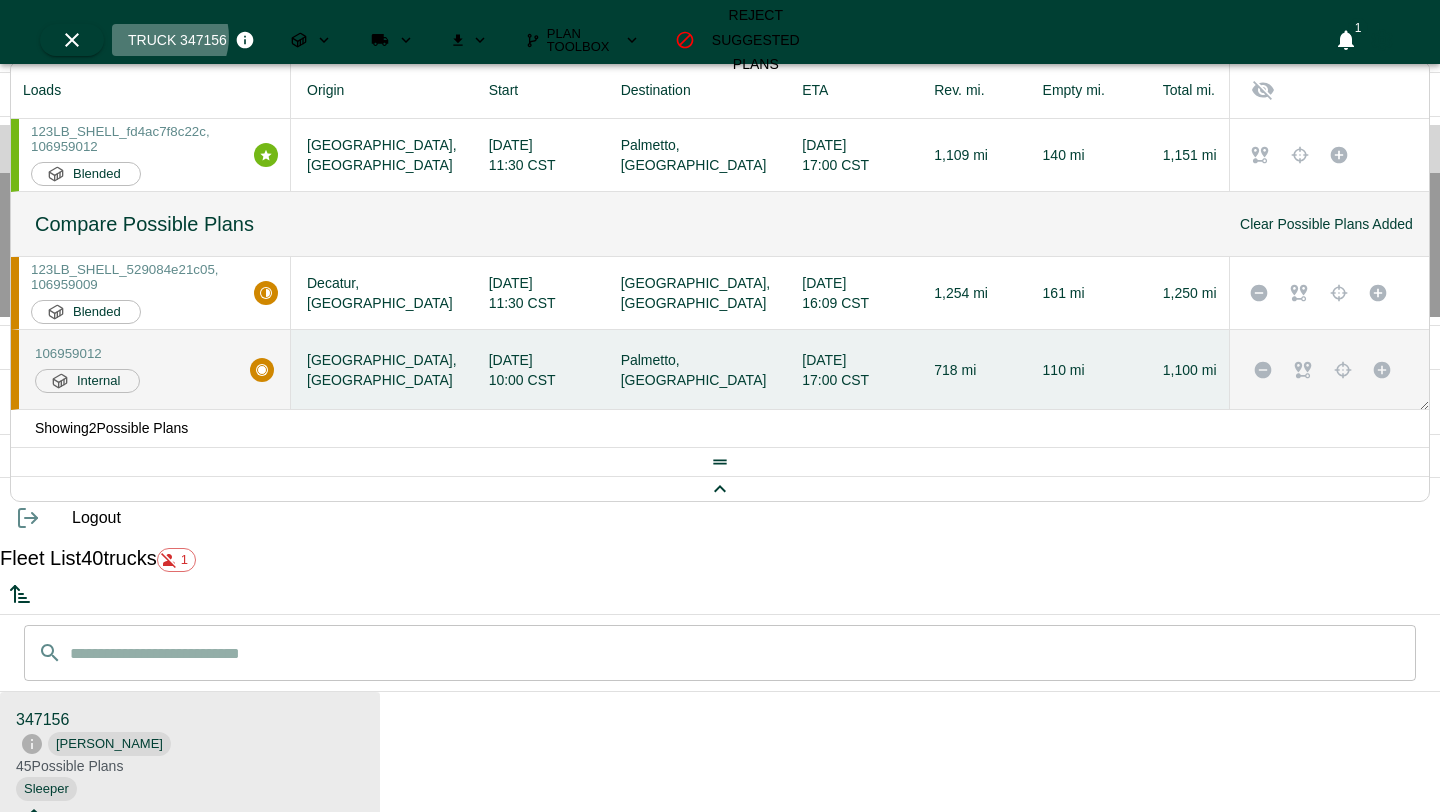 click on "Truck 347156" at bounding box center (189, 40) 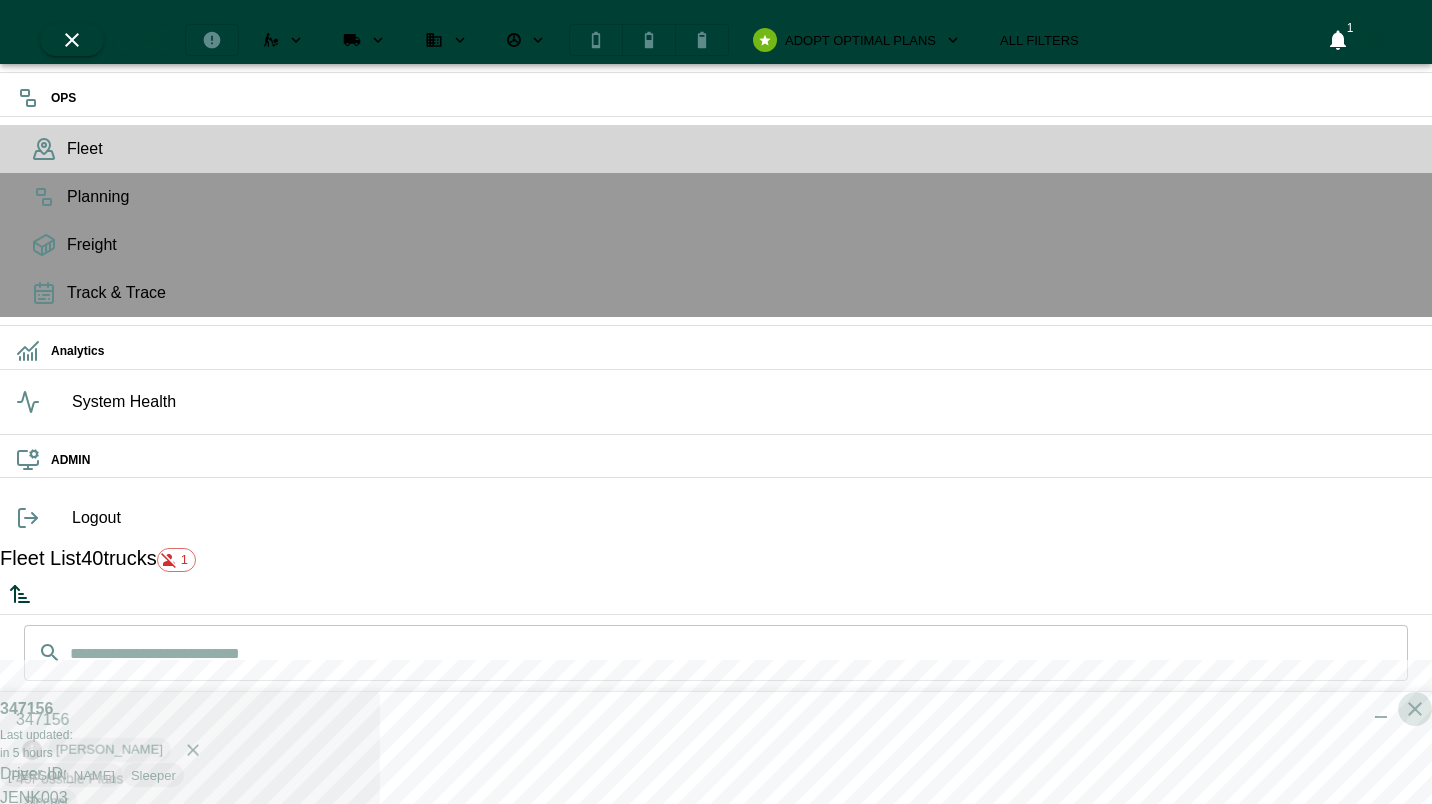 click 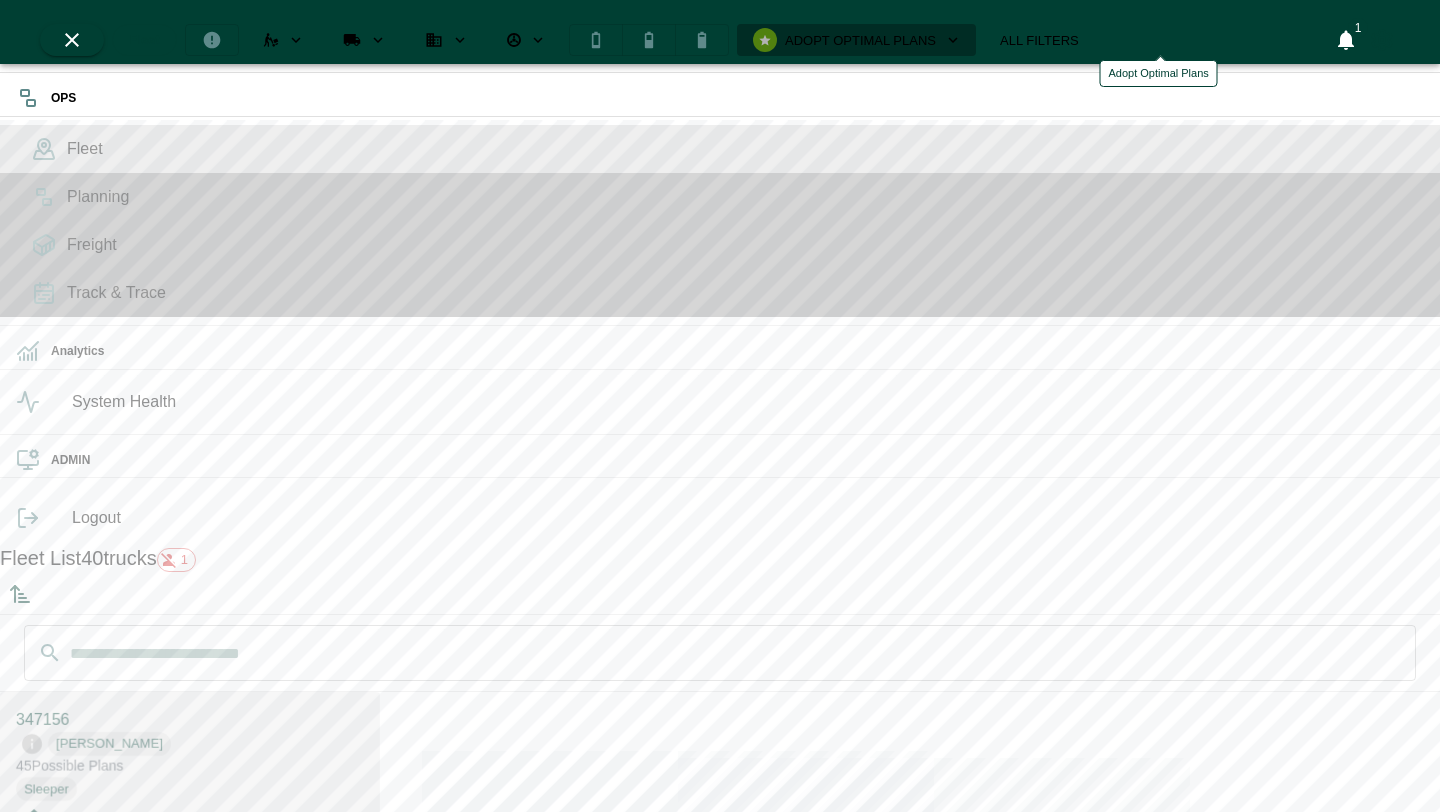 click 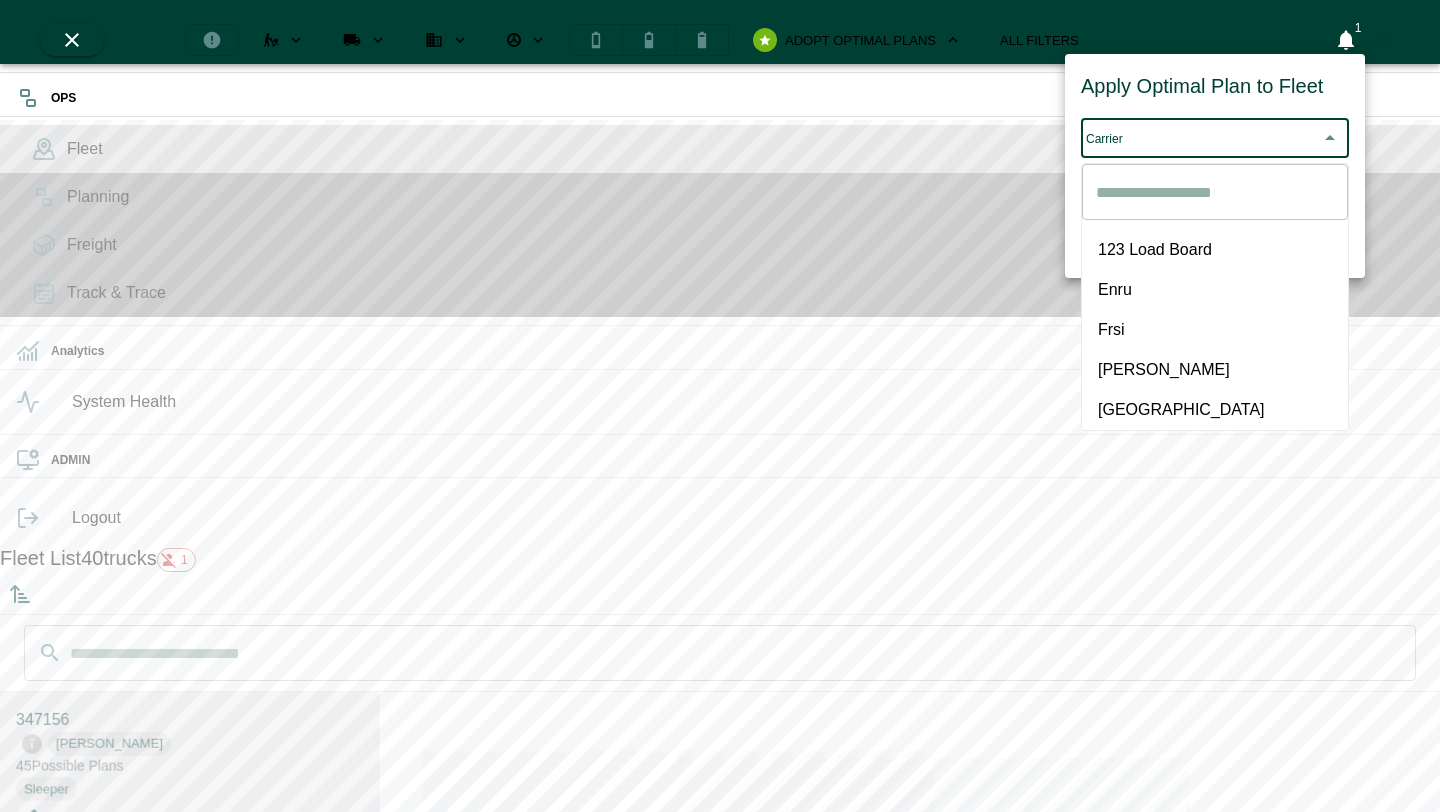 click on "OPS Fleet Planning Freight Track & Trace Analytics System Health ADMIN Logout Fleet List 40  trucks 1 ​ ​ 347156 Hogan 45  Possible Plan s Sleeper Driver Kiritimi Jenty  None Revenue MPH $0.00 Total Miles 0 Empty Miles 0 Loaded Miles 0 PTA 07-07-2025  at  15:01 317045 Hogan 0  Possible Plan s OffDuty Driver Marcus Moore None Revenue MPH $0.00 Total Miles 0 Empty Miles 0 Loaded Miles 0 PTA 07-07-2025  at  15:01 337619 Hogan 0  Possible Plan s OffDuty Driver Gary Covert None Revenue MPH $0.00 Total Miles 0 Empty Miles 0 Loaded Miles 0 PTA 07-07-2025  at  15:01 317089 Hogan 7  Possible Plan s OffDuty Driver Sung Lee None Revenue MPH $0.00 Total Miles 0 Empty Miles 0 Loaded Miles 0 PTA 07-07-2025  at  15:01 347157 Hogan 50  Possible Plan s OffDuty Driver Elian Espinal Rodriguez None Revenue MPH $0.00 Total Miles 0 Empty Miles 0 Loaded Miles 0 PTA 07-07-2025  at  15:01 357182 Hogan 0  Possible Plan s OnDuty Driver John Flores None Revenue MPH -$1.00 Total Miles 0 Empty Miles 0 Loaded Miles 0 PTA 2" at bounding box center [720, 752] 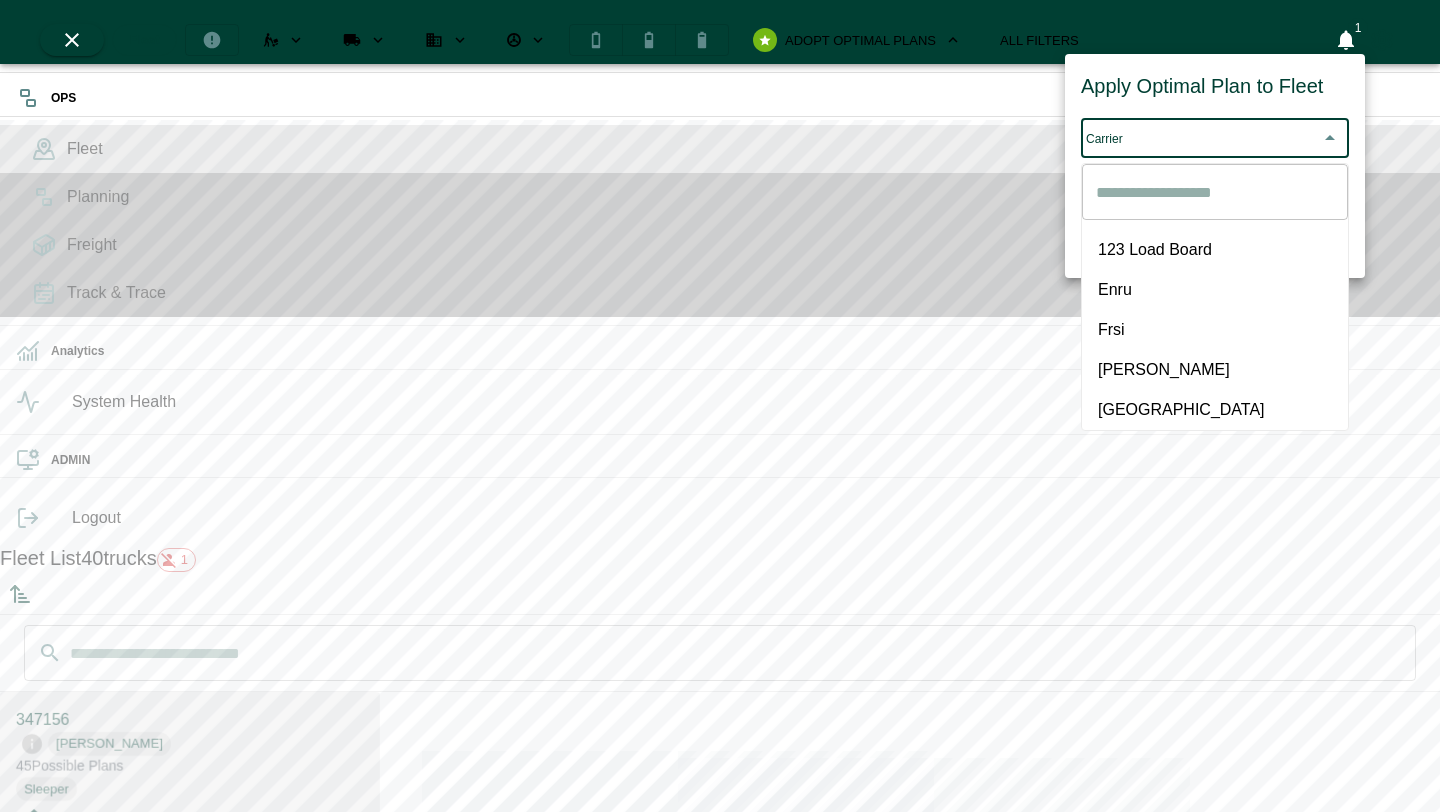 click at bounding box center [720, 406] 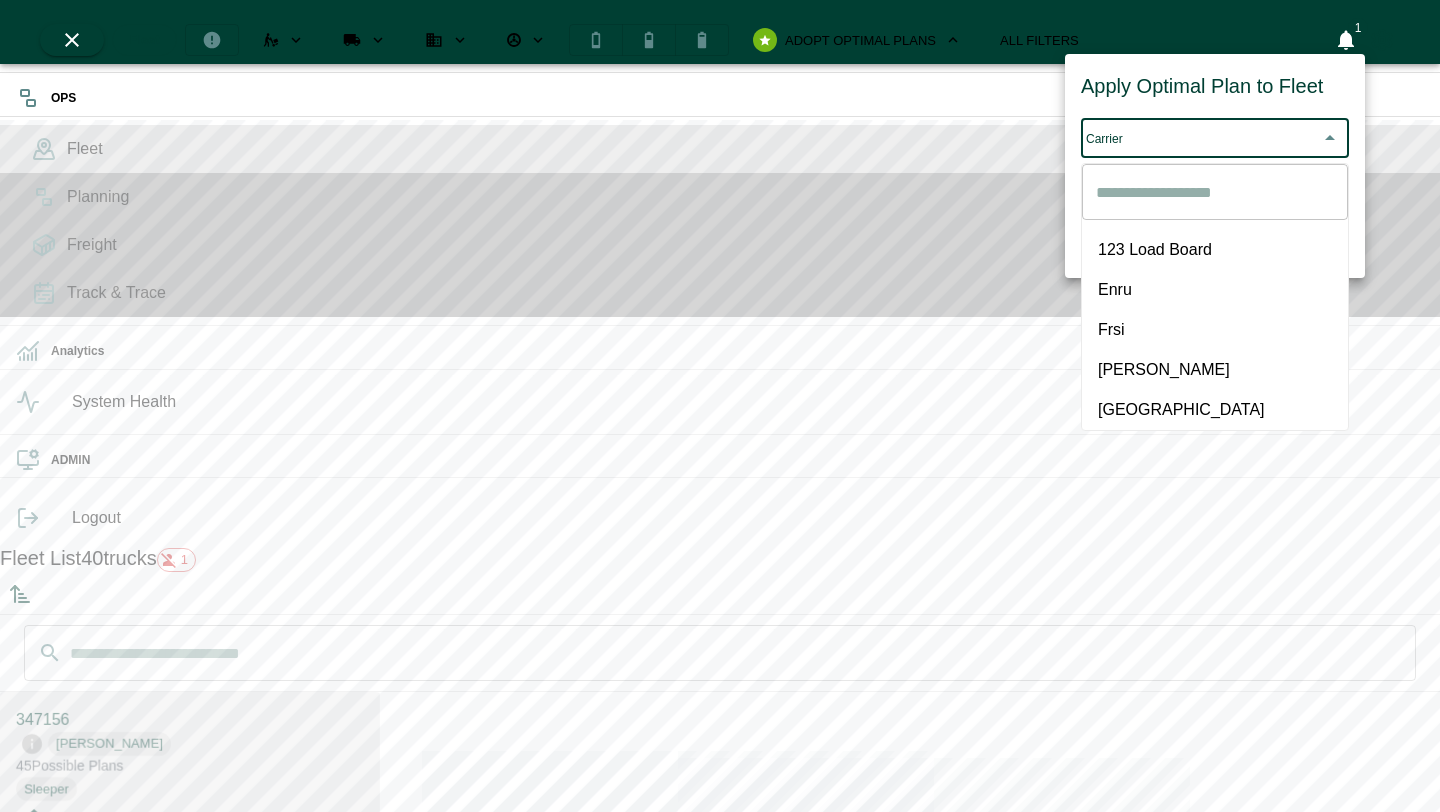 click on "OPS Fleet Planning Freight Track & Trace Analytics System Health ADMIN Logout Fleet List 40  trucks 1 ​ ​ 347156 Hogan 45  Possible Plan s Sleeper Driver Kiritimi Jenty  None Revenue MPH $0.00 Total Miles 0 Empty Miles 0 Loaded Miles 0 PTA 07-07-2025  at  15:01 317045 Hogan 0  Possible Plan s OffDuty Driver Marcus Moore None Revenue MPH $0.00 Total Miles 0 Empty Miles 0 Loaded Miles 0 PTA 07-07-2025  at  15:01 337619 Hogan 0  Possible Plan s OffDuty Driver Gary Covert None Revenue MPH $0.00 Total Miles 0 Empty Miles 0 Loaded Miles 0 PTA 07-07-2025  at  15:01 317089 Hogan 7  Possible Plan s OffDuty Driver Sung Lee None Revenue MPH $0.00 Total Miles 0 Empty Miles 0 Loaded Miles 0 PTA 07-07-2025  at  15:01 347157 Hogan 50  Possible Plan s OffDuty Driver Elian Espinal Rodriguez None Revenue MPH $0.00 Total Miles 0 Empty Miles 0 Loaded Miles 0 PTA 07-07-2025  at  15:01 357182 Hogan 0  Possible Plan s OnDuty Driver John Flores None Revenue MPH -$1.00 Total Miles 0 Empty Miles 0 Loaded Miles 0 PTA 2" at bounding box center (720, 752) 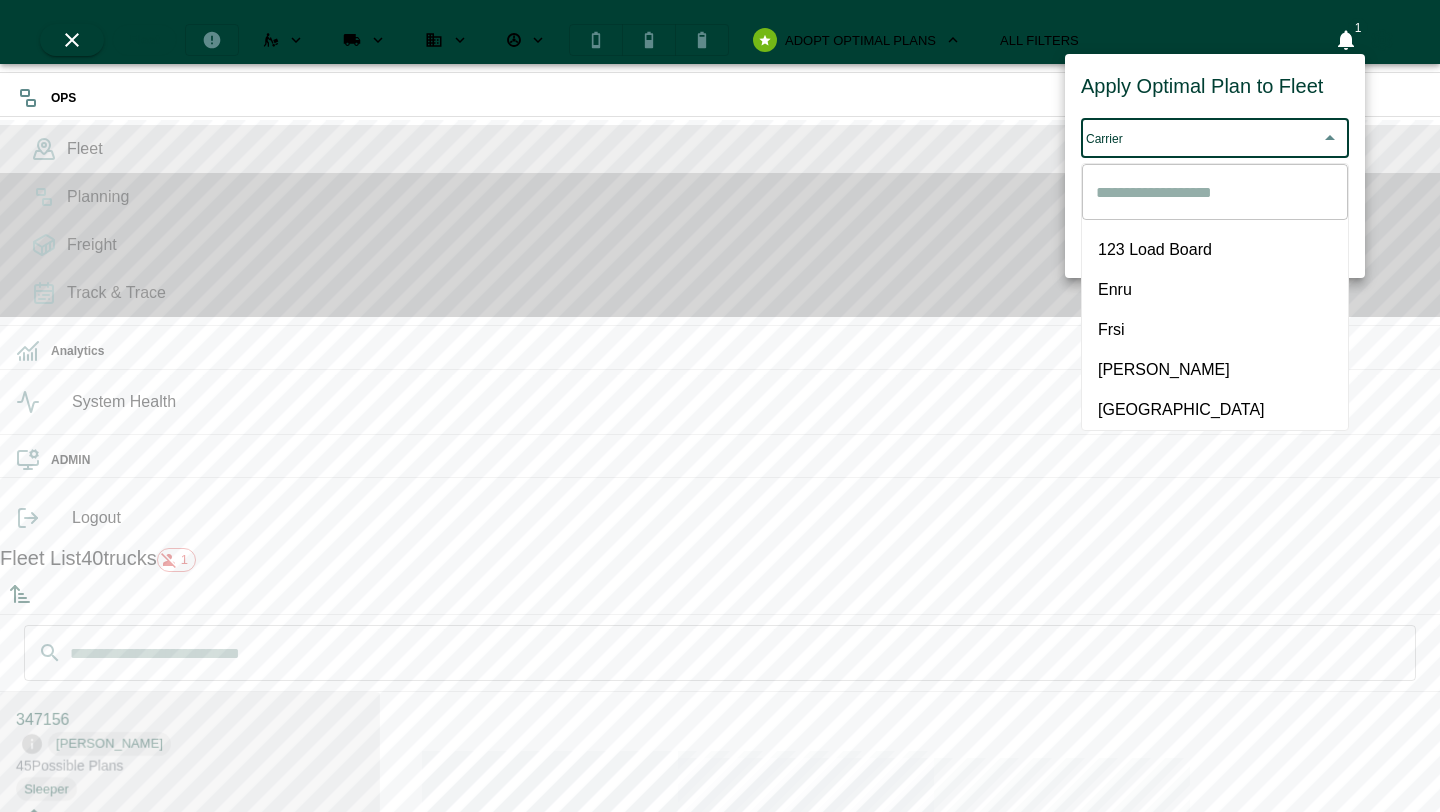 click at bounding box center [720, 406] 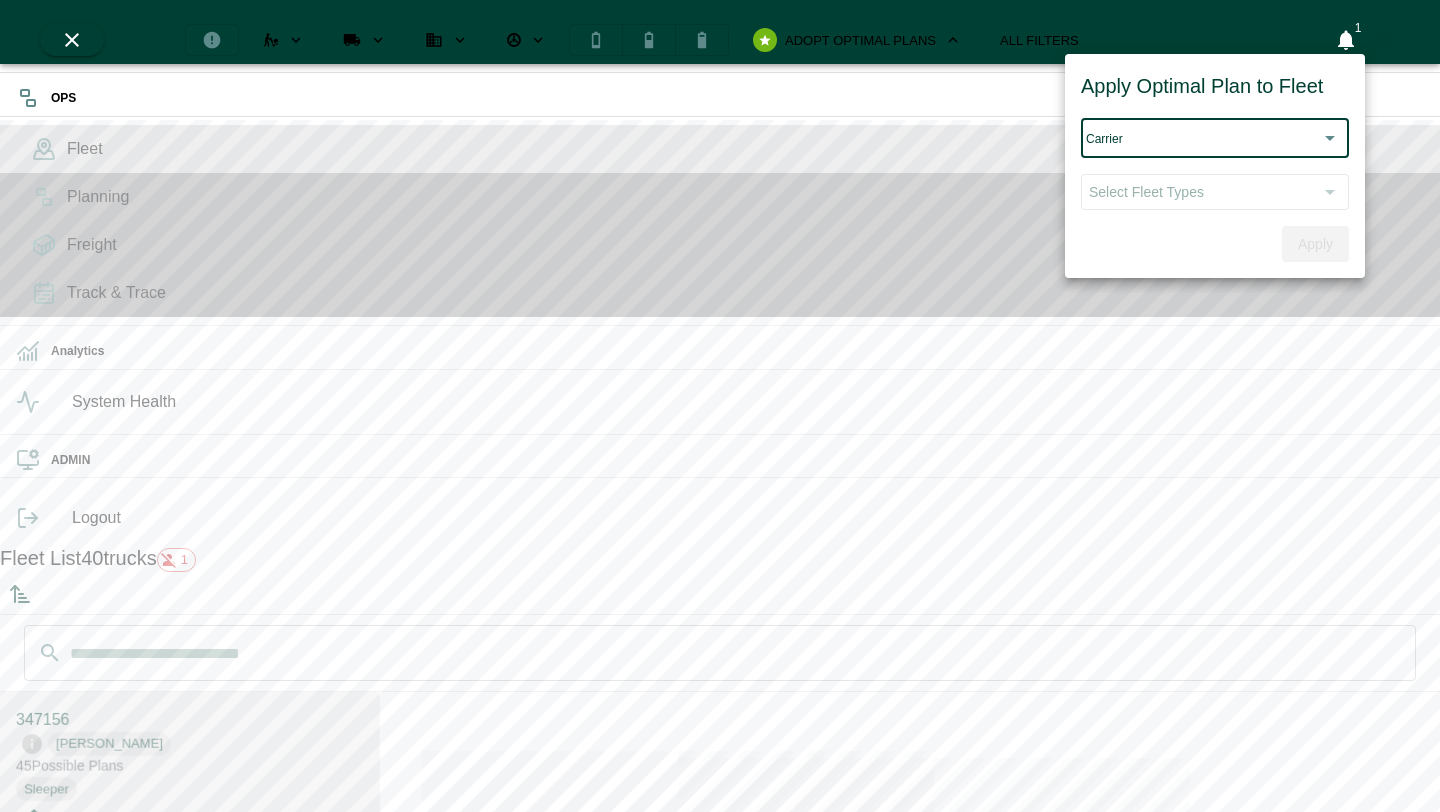 click on "Apply Optimal Plan to Fleet Carrier ​ Select Fleet Types ​ Apply" at bounding box center [1215, 166] 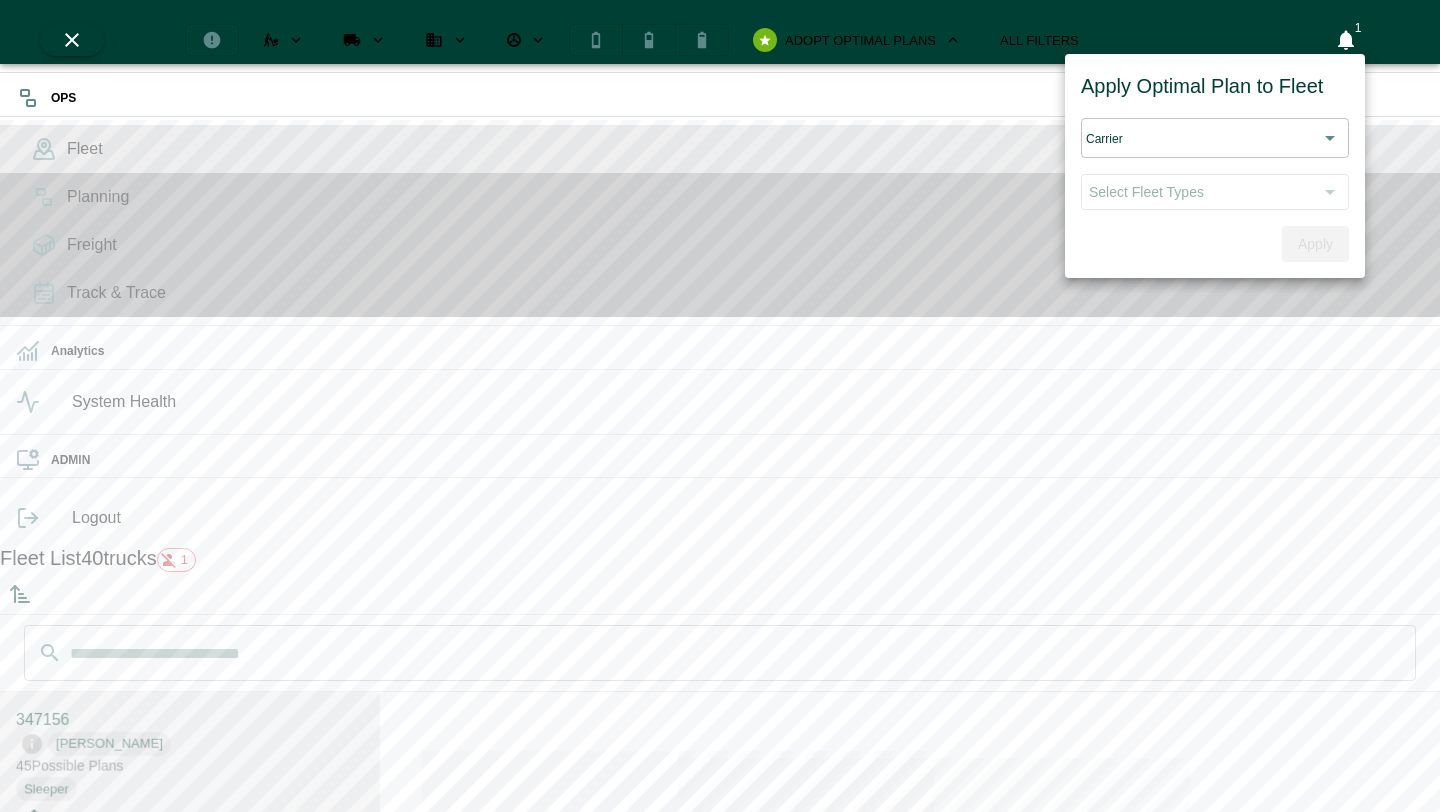 click on "Apply Optimal Plan to Fleet Carrier ​ Select Fleet Types ​ Apply" at bounding box center [1215, 166] 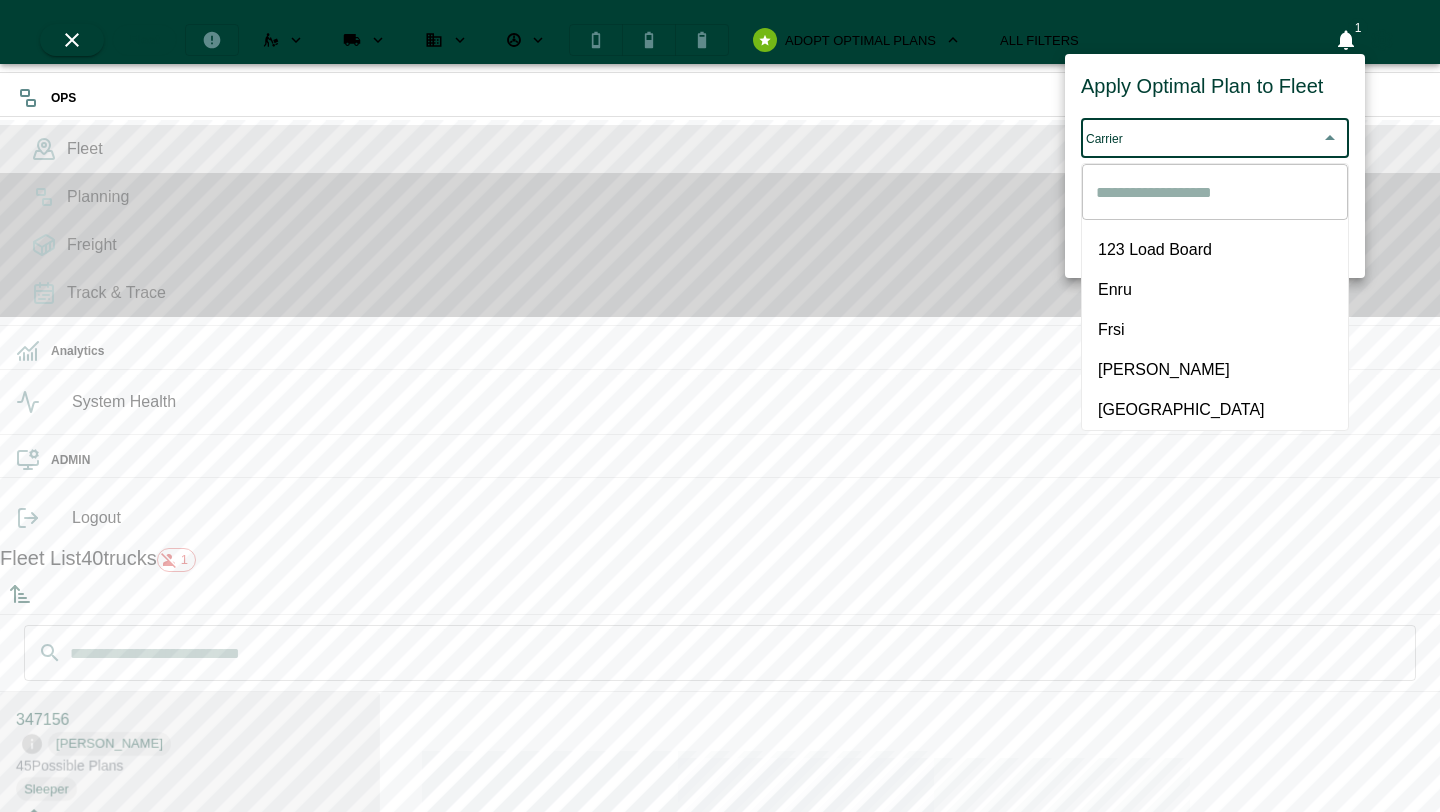 click on "Hogan" at bounding box center (1215, 370) 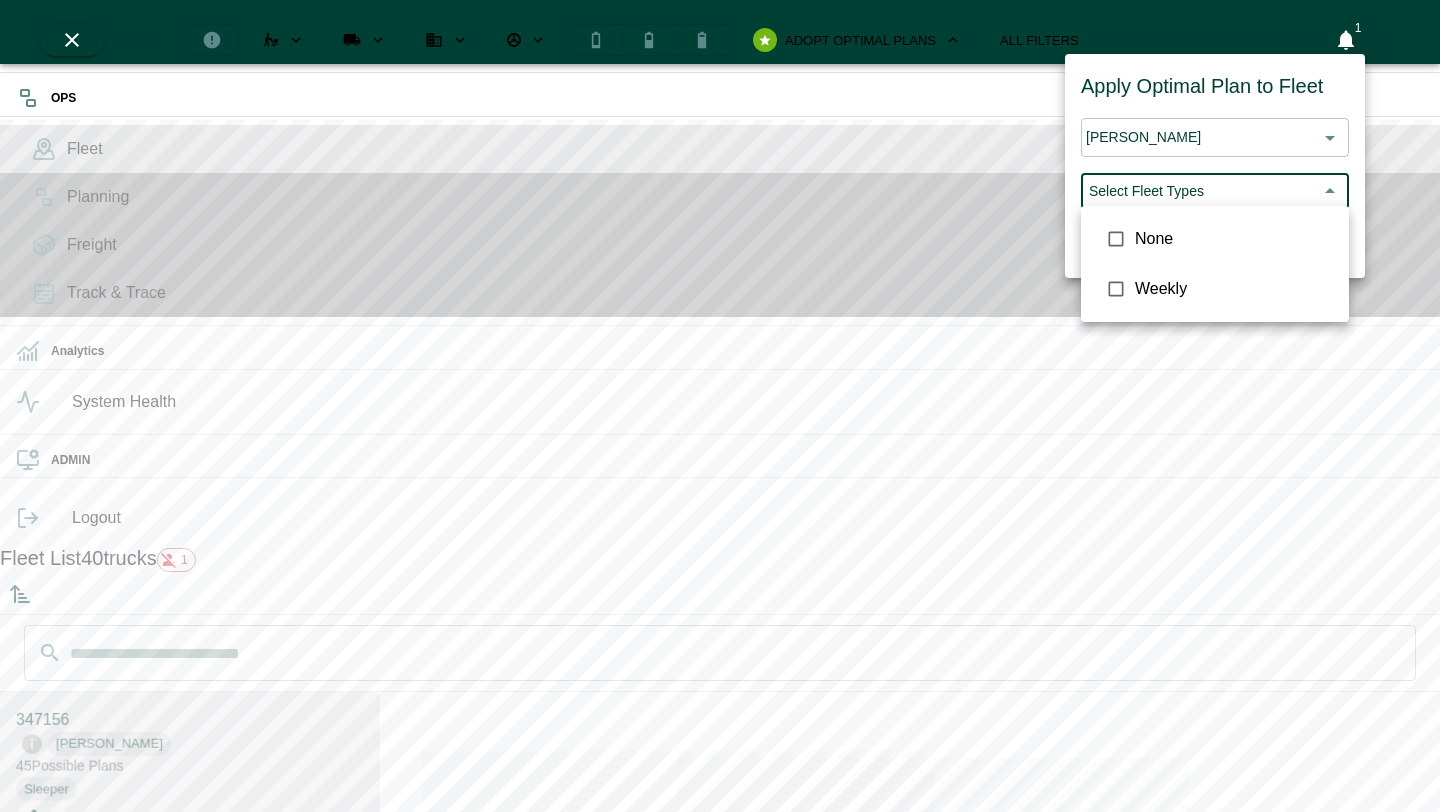 click on "OPS Fleet Planning Freight Track & Trace Analytics System Health ADMIN Logout Fleet List 40  trucks 1 ​ ​ 347156 Hogan 45  Possible Plan s Sleeper Driver Kiritimi Jenty  None Revenue MPH $0.00 Total Miles 0 Empty Miles 0 Loaded Miles 0 PTA 07-07-2025  at  15:01 317045 Hogan 0  Possible Plan s OffDuty Driver Marcus Moore None Revenue MPH $0.00 Total Miles 0 Empty Miles 0 Loaded Miles 0 PTA 07-07-2025  at  15:01 337619 Hogan 0  Possible Plan s OffDuty Driver Gary Covert None Revenue MPH $0.00 Total Miles 0 Empty Miles 0 Loaded Miles 0 PTA 07-07-2025  at  15:01 317089 Hogan 7  Possible Plan s OffDuty Driver Sung Lee None Revenue MPH $0.00 Total Miles 0 Empty Miles 0 Loaded Miles 0 PTA 07-07-2025  at  15:01 347157 Hogan 50  Possible Plan s OffDuty Driver Elian Espinal Rodriguez None Revenue MPH $0.00 Total Miles 0 Empty Miles 0 Loaded Miles 0 PTA 07-07-2025  at  15:01 357182 Hogan 0  Possible Plan s OnDuty Driver John Flores None Revenue MPH -$1.00 Total Miles 0 Empty Miles 0 Loaded Miles 0 PTA 2" at bounding box center (720, 752) 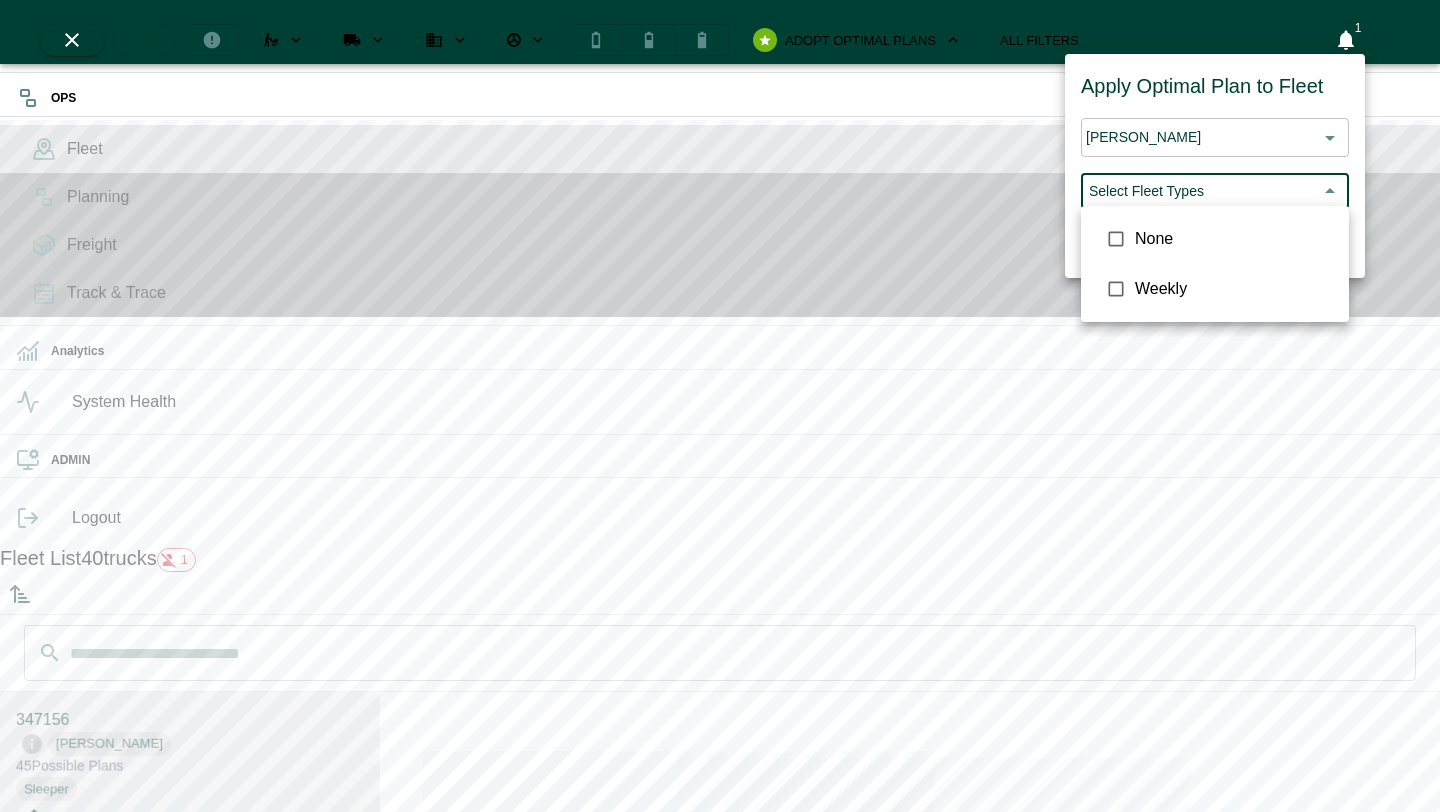 click at bounding box center (720, 406) 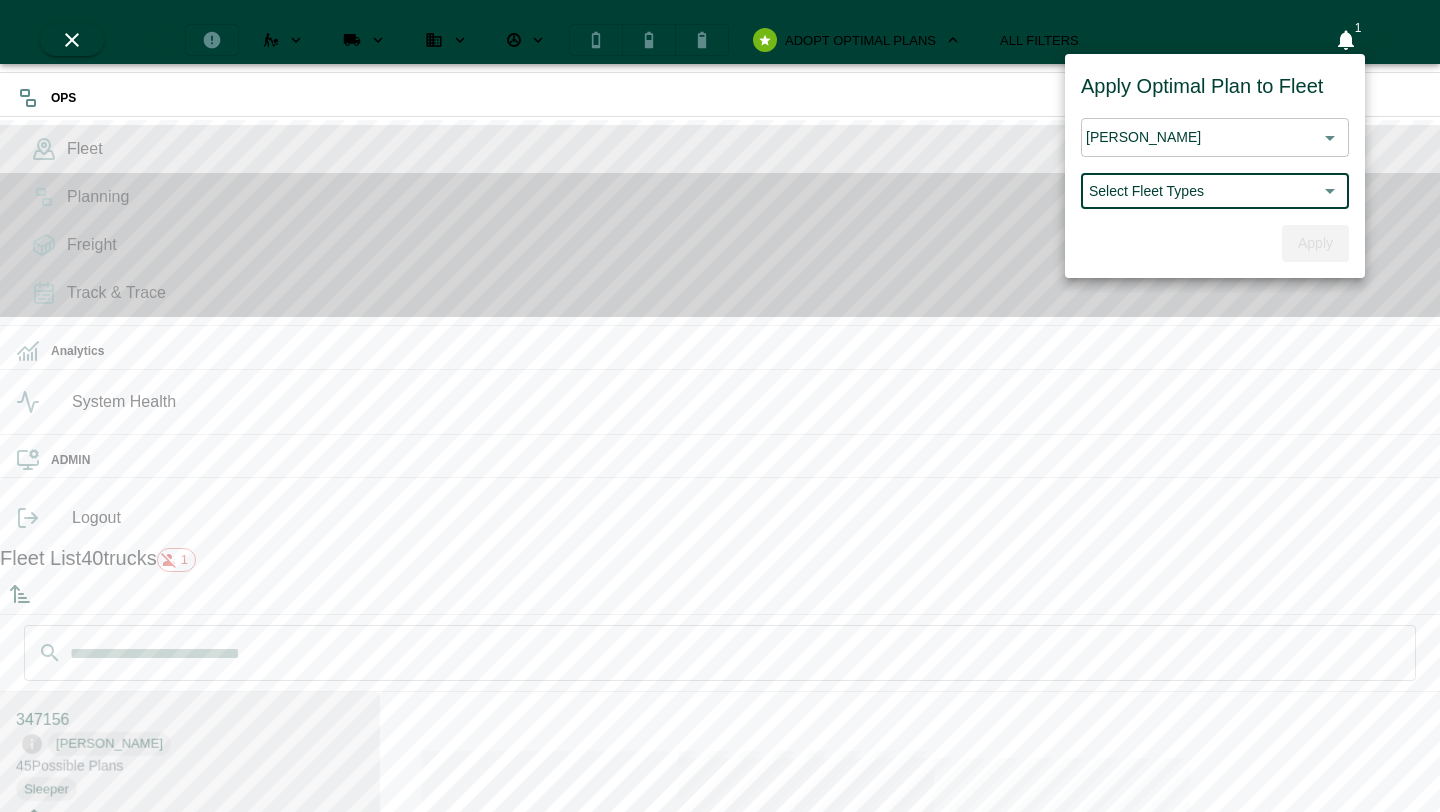 click on "Apply Optimal Plan to Fleet Hogan ***** ​ Select Fleet Types ​ Apply" at bounding box center [1215, 166] 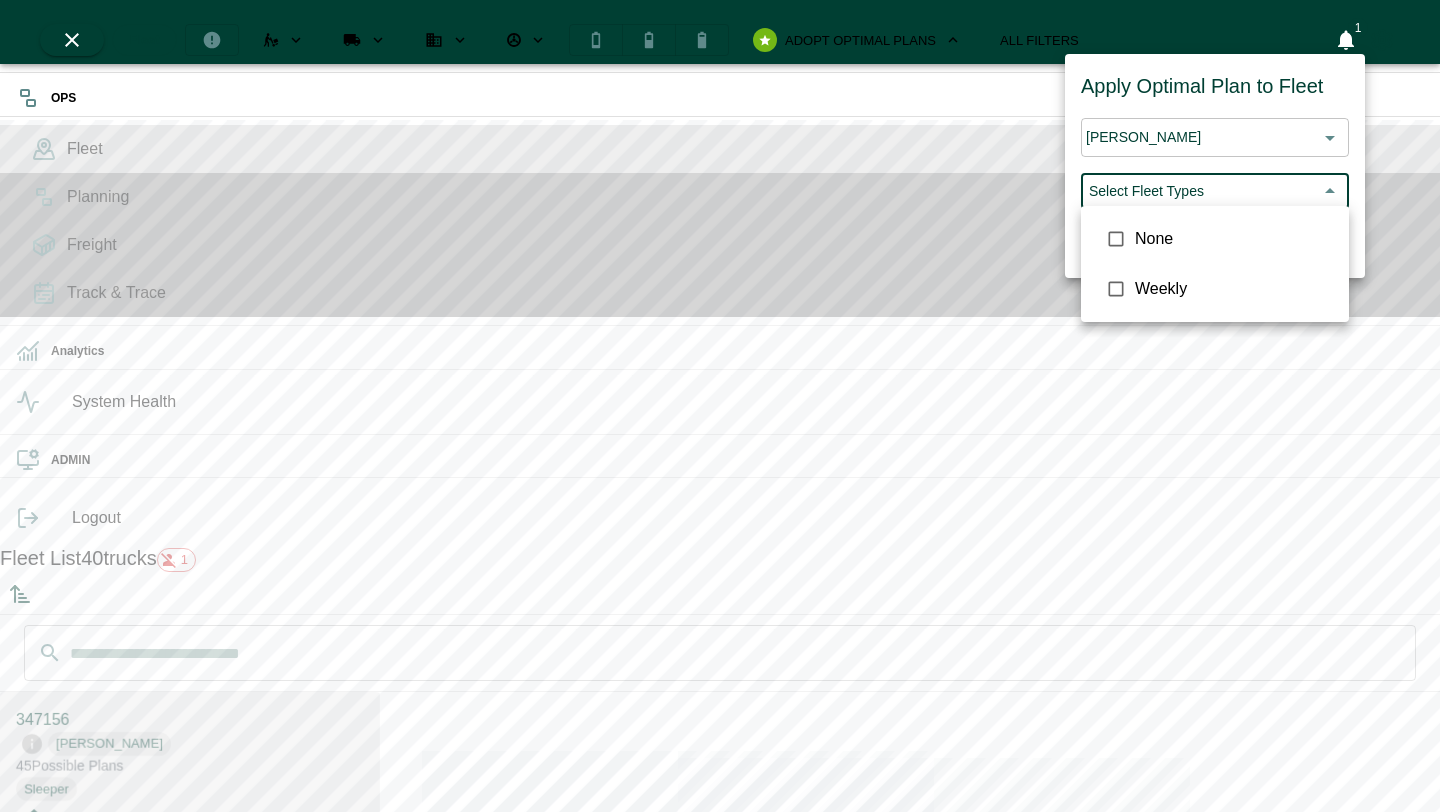 click on "OPS Fleet Planning Freight Track & Trace Analytics System Health ADMIN Logout Fleet List 40  trucks 1 ​ ​ 347156 Hogan 45  Possible Plan s Sleeper Driver Kiritimi Jenty  None Revenue MPH $0.00 Total Miles 0 Empty Miles 0 Loaded Miles 0 PTA 07-07-2025  at  15:01 317045 Hogan 0  Possible Plan s OffDuty Driver Marcus Moore None Revenue MPH $0.00 Total Miles 0 Empty Miles 0 Loaded Miles 0 PTA 07-07-2025  at  15:01 337619 Hogan 0  Possible Plan s OffDuty Driver Gary Covert None Revenue MPH $0.00 Total Miles 0 Empty Miles 0 Loaded Miles 0 PTA 07-07-2025  at  15:01 317089 Hogan 7  Possible Plan s OffDuty Driver Sung Lee None Revenue MPH $0.00 Total Miles 0 Empty Miles 0 Loaded Miles 0 PTA 07-07-2025  at  15:01 347157 Hogan 50  Possible Plan s OffDuty Driver Elian Espinal Rodriguez None Revenue MPH $0.00 Total Miles 0 Empty Miles 0 Loaded Miles 0 PTA 07-07-2025  at  15:01 357182 Hogan 0  Possible Plan s OnDuty Driver John Flores None Revenue MPH -$1.00 Total Miles 0 Empty Miles 0 Loaded Miles 0 PTA 2" at bounding box center (720, 752) 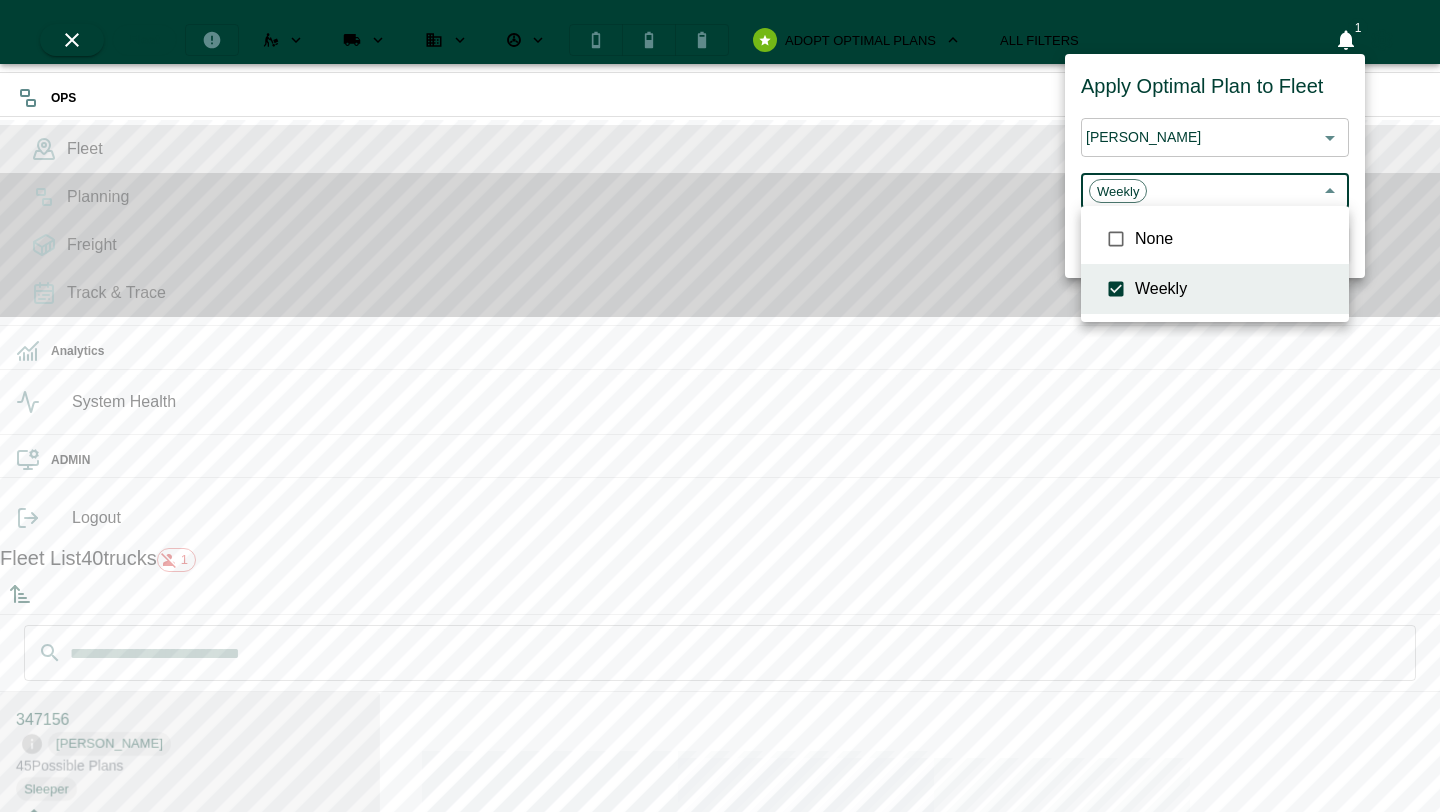 click at bounding box center [720, 406] 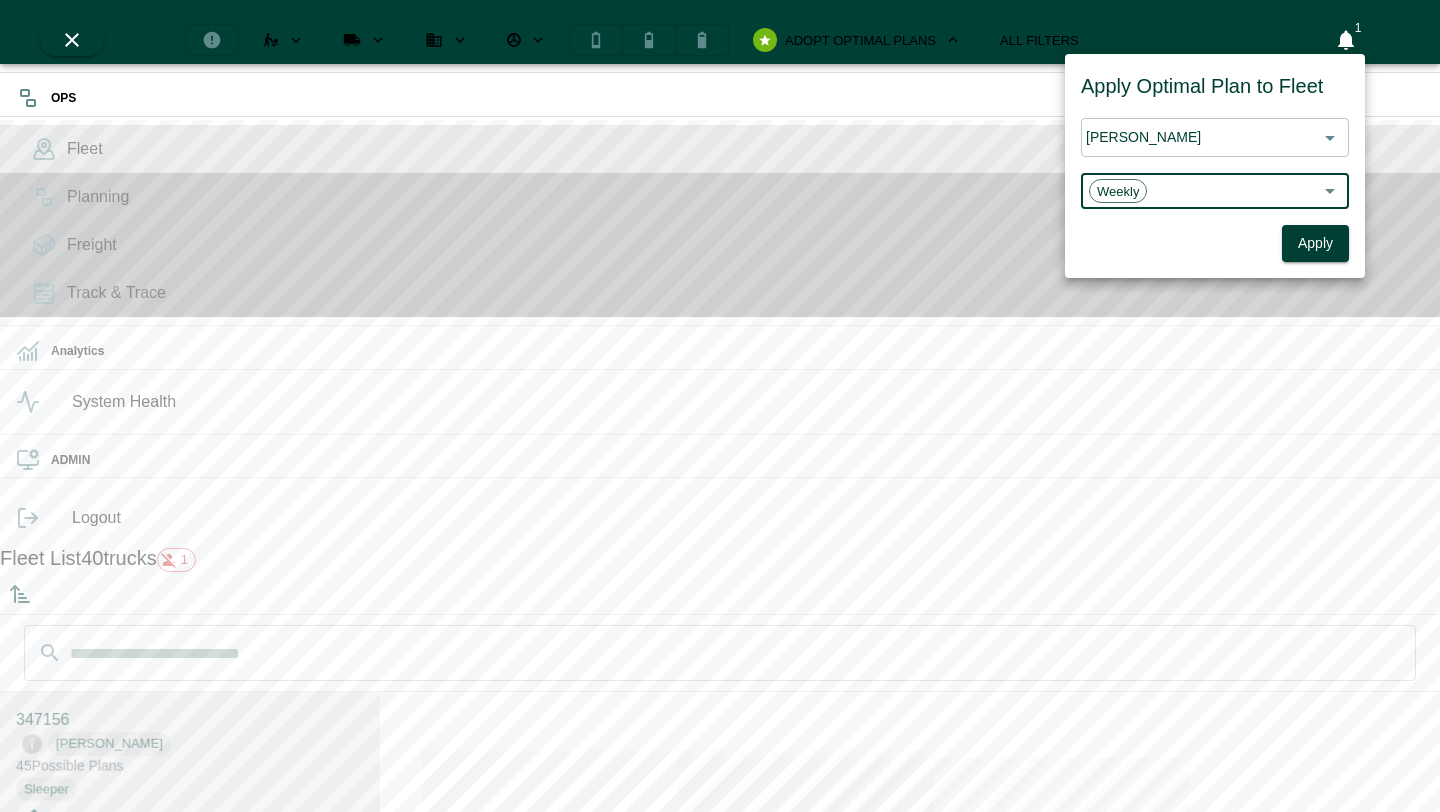 click at bounding box center [720, 406] 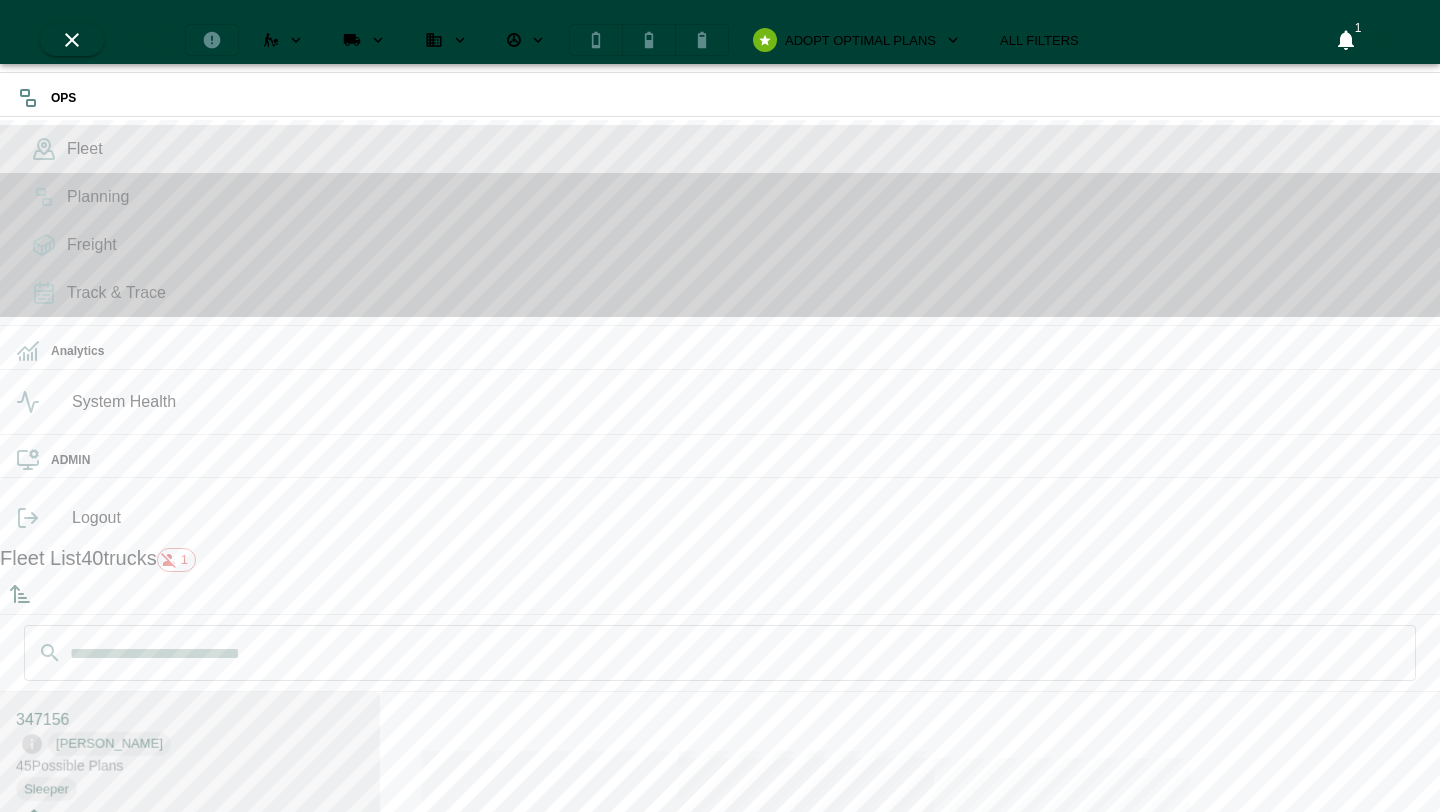 click 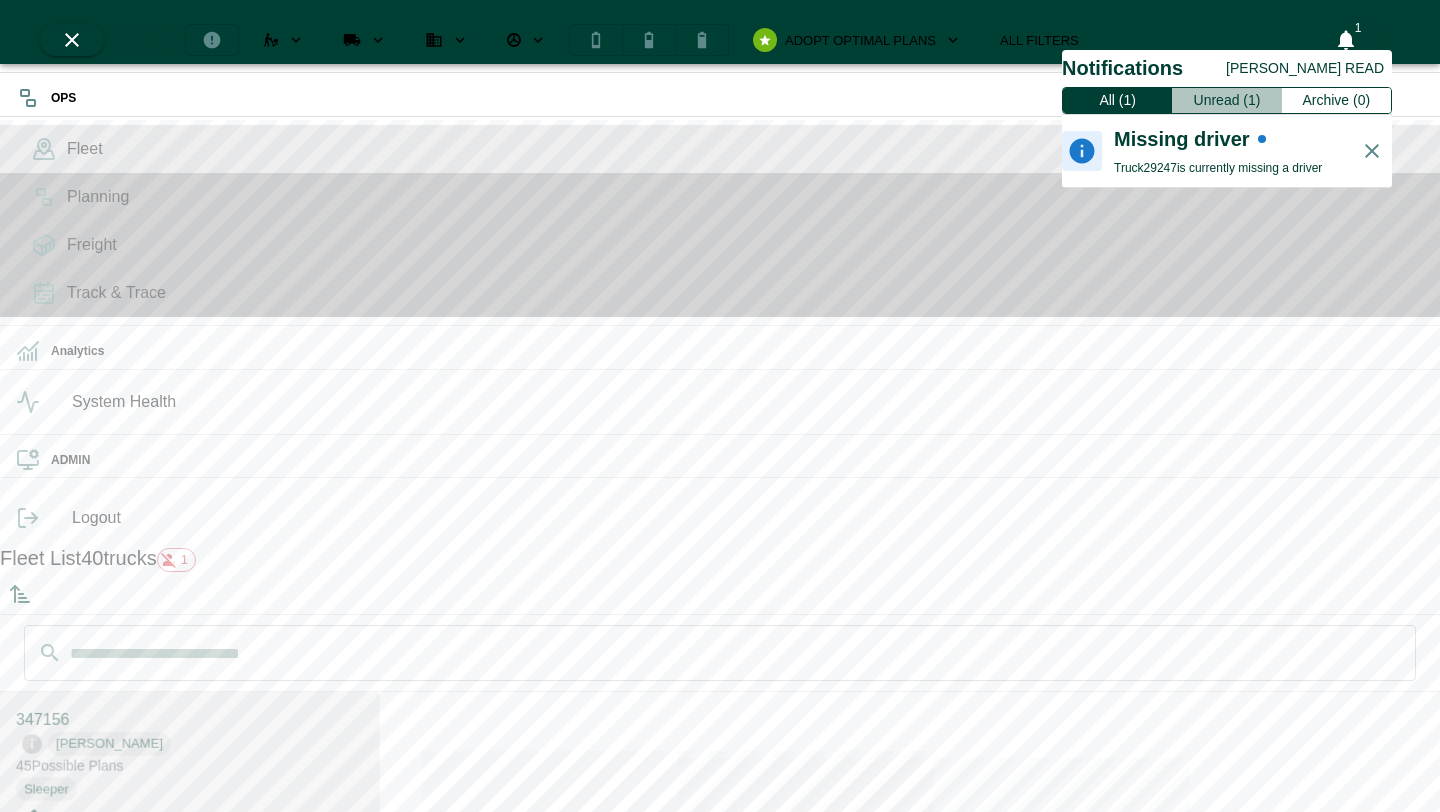 click on "Unread (1)" at bounding box center (1226, 101) 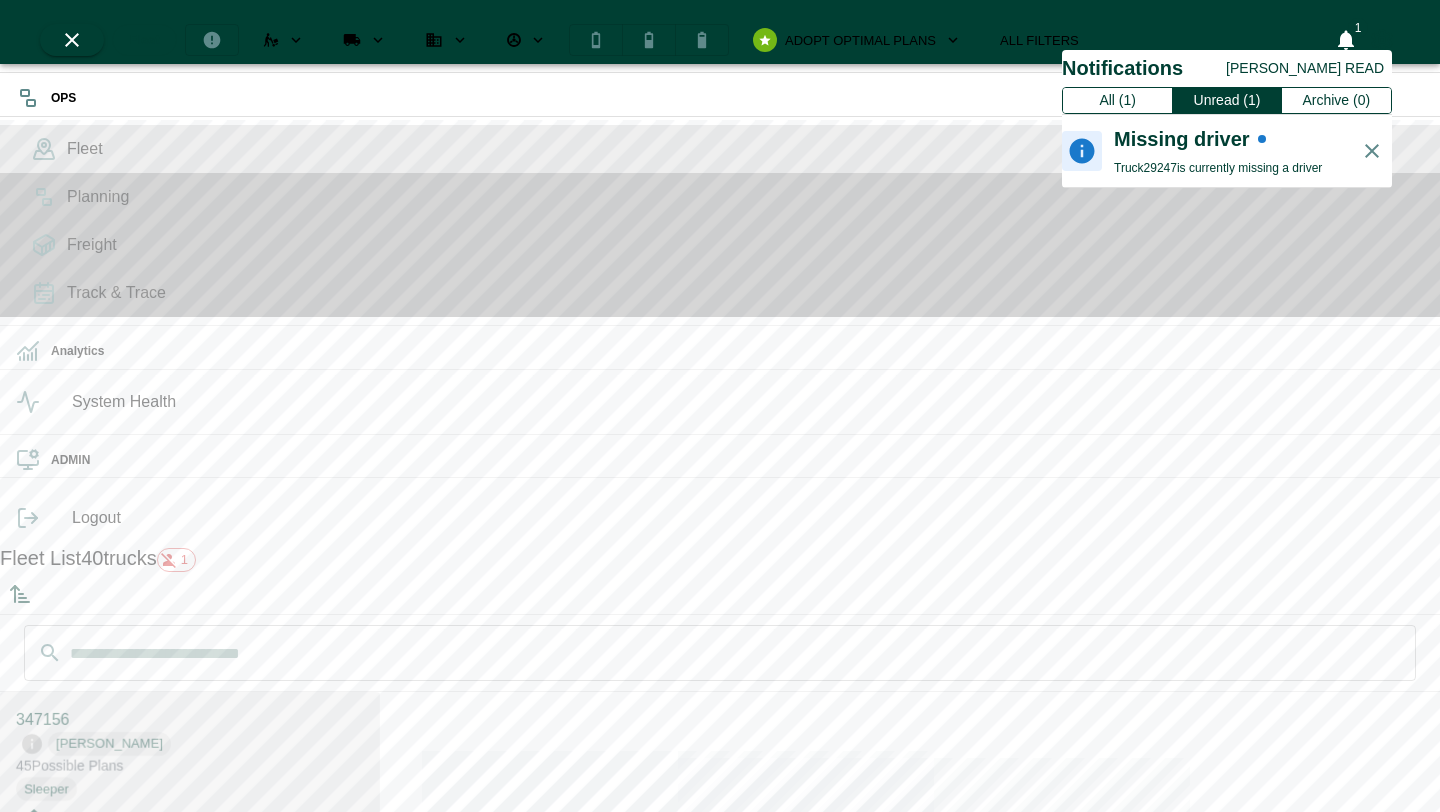 click on "Missing driver" at bounding box center (1182, 139) 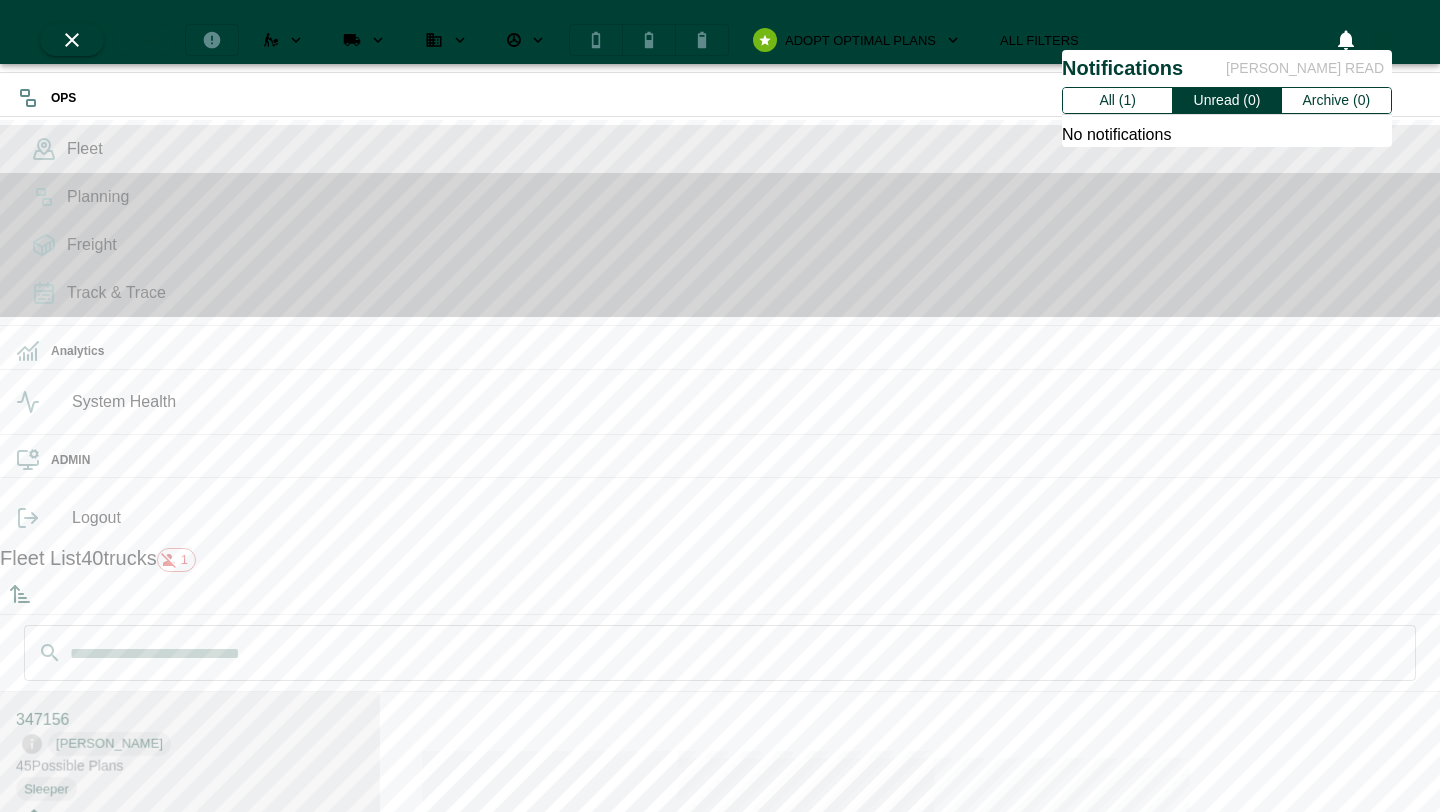 click on "All (1)" at bounding box center [1117, 101] 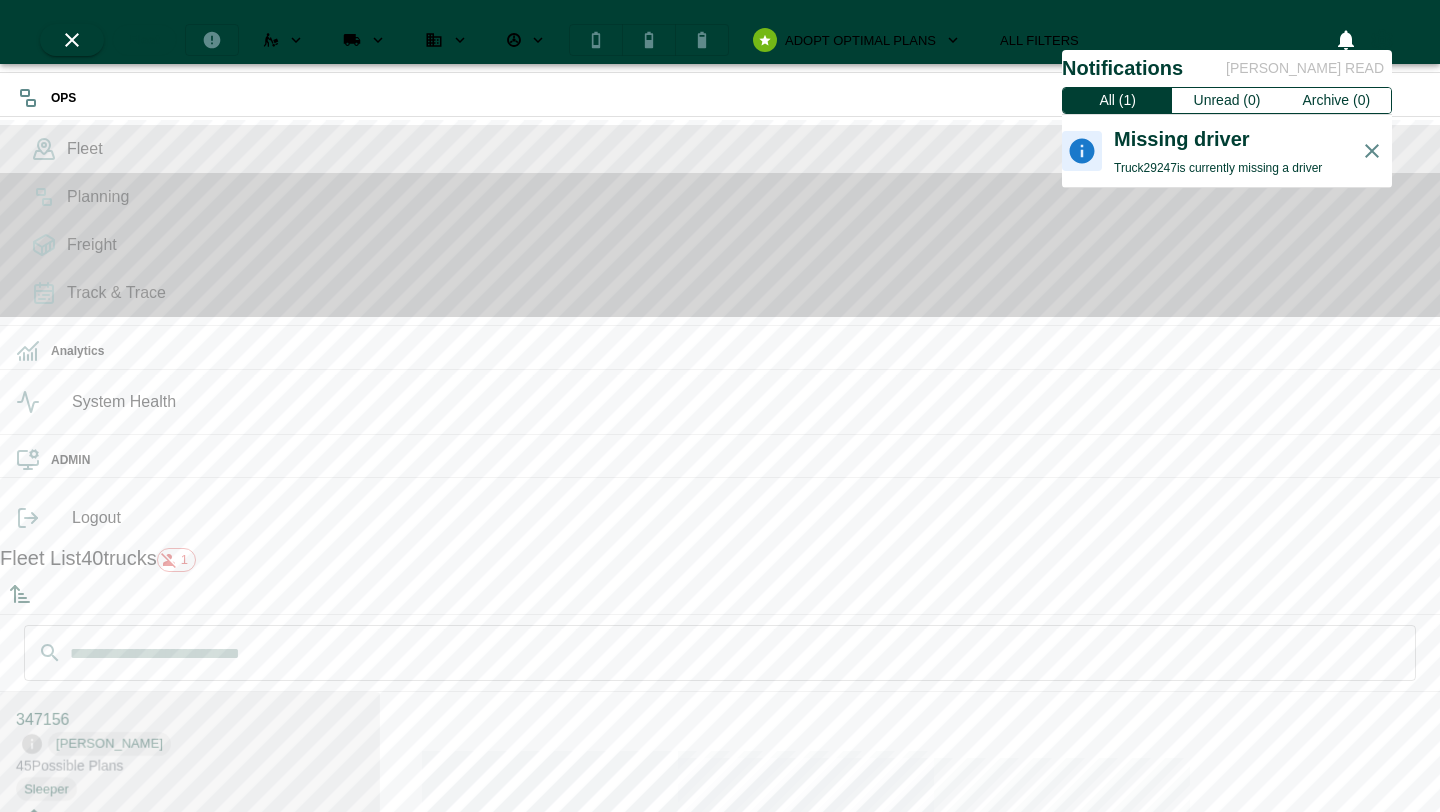 click 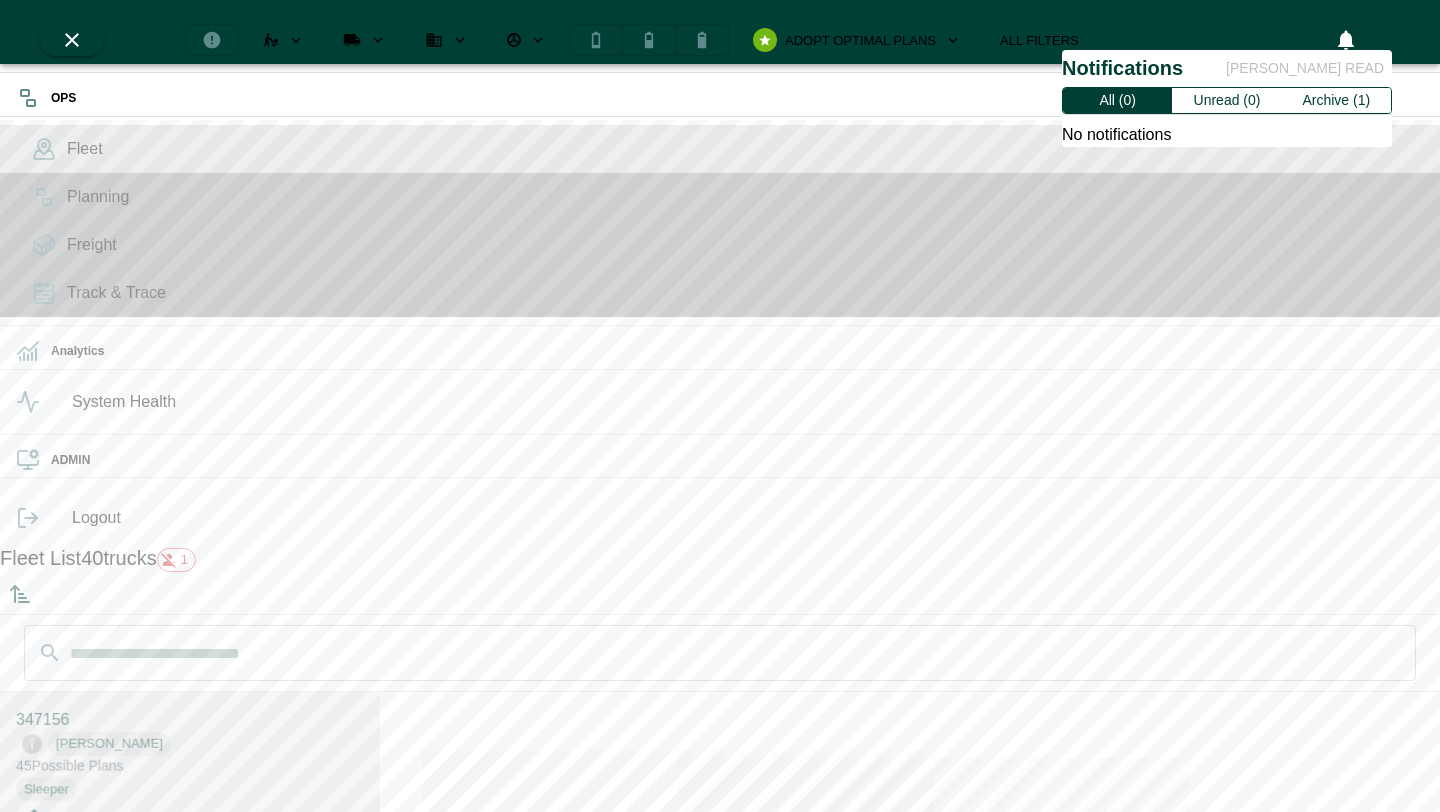 click on "Archive (1)" at bounding box center (1336, 101) 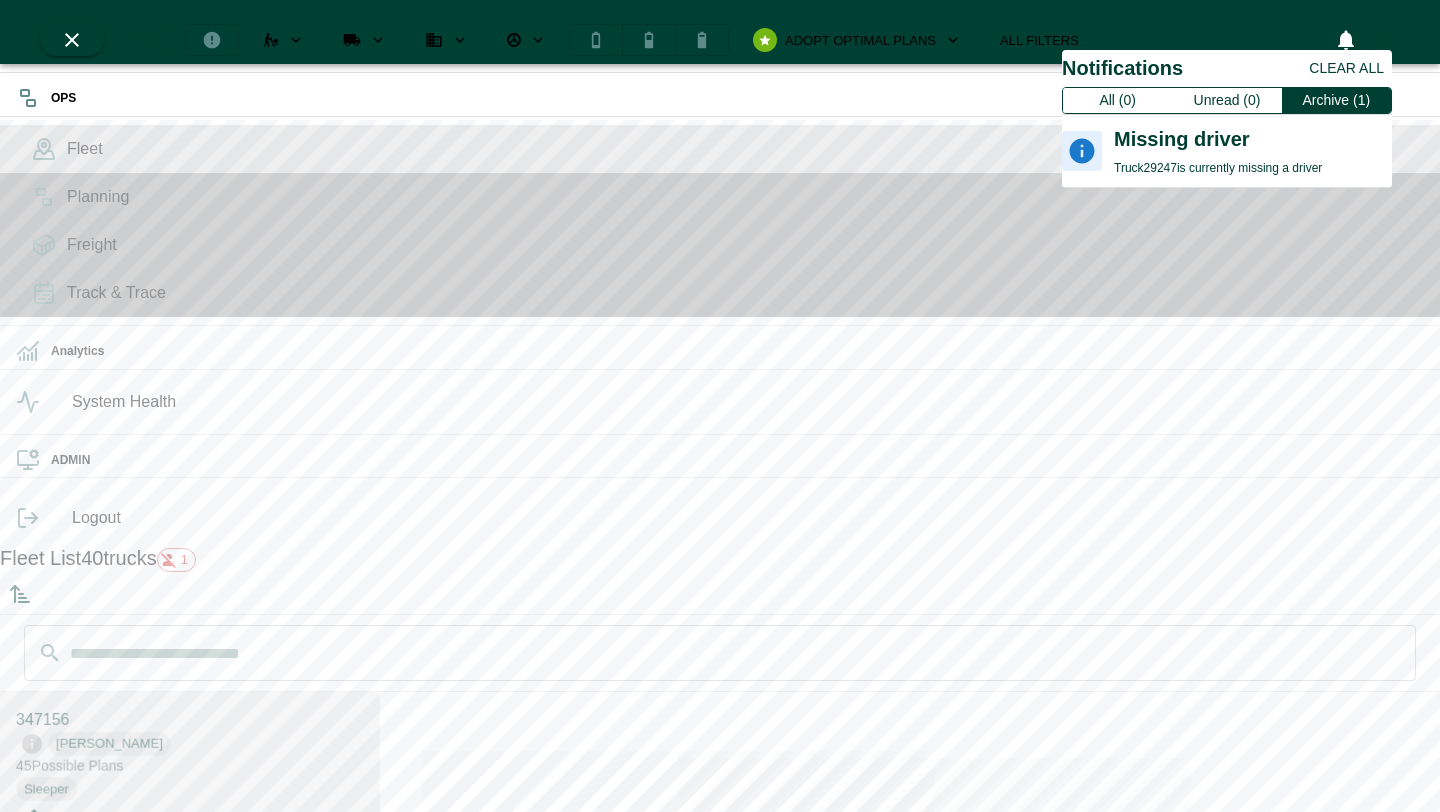click on "Truck  29247  is currently missing a driver" at bounding box center [1218, 167] 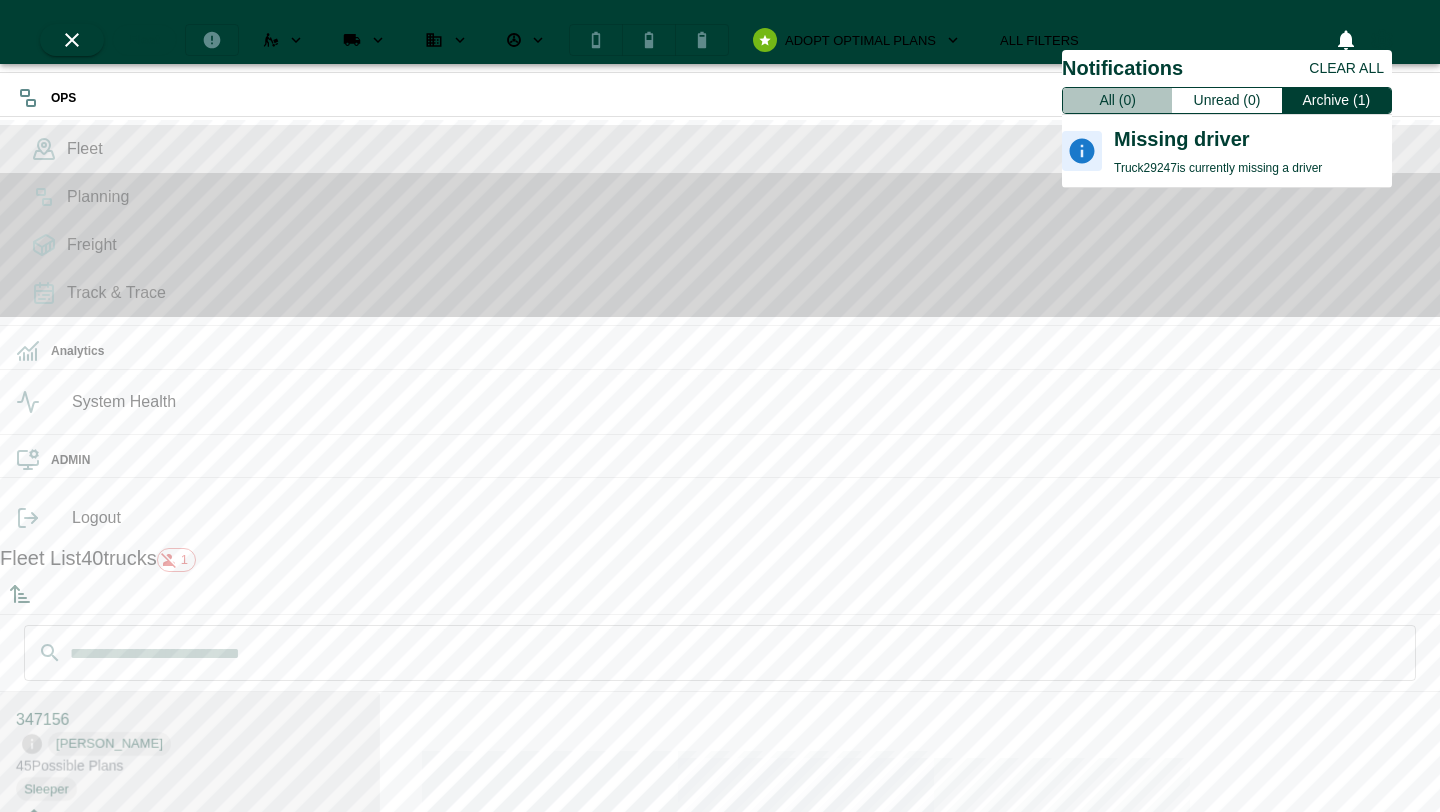 click on "All (0)" at bounding box center (1117, 101) 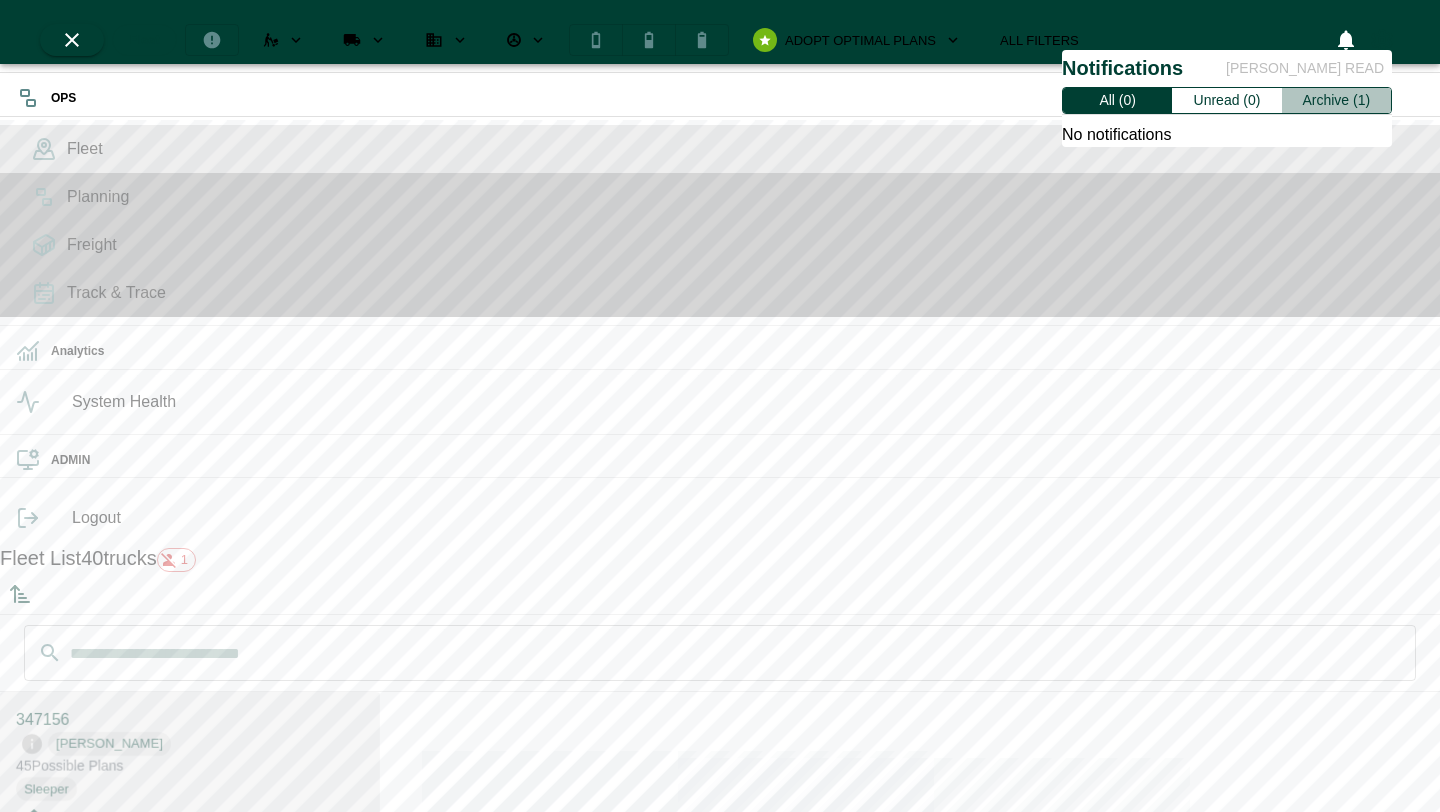 click on "Archive (1)" at bounding box center [1336, 101] 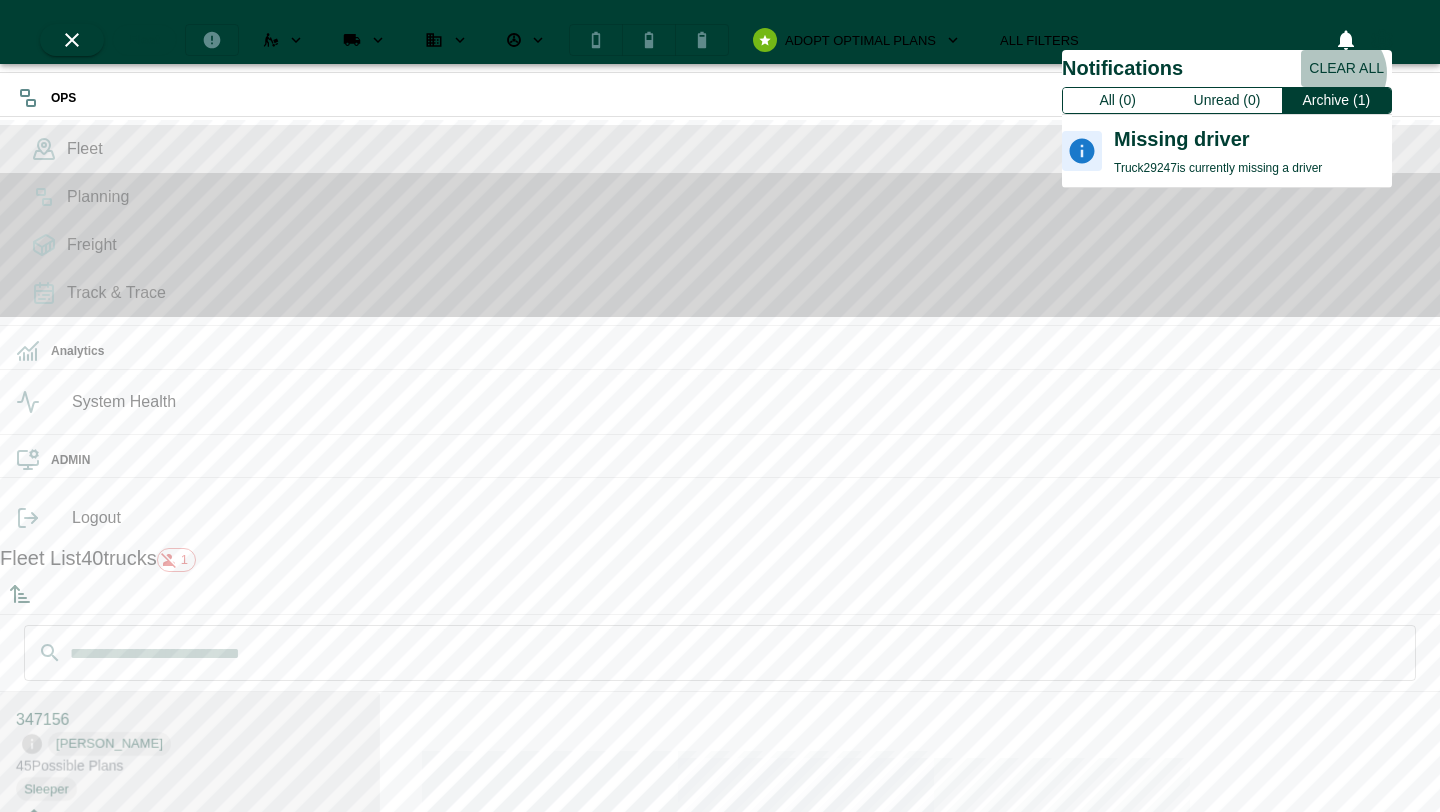click on "Clear All" at bounding box center [1346, 68] 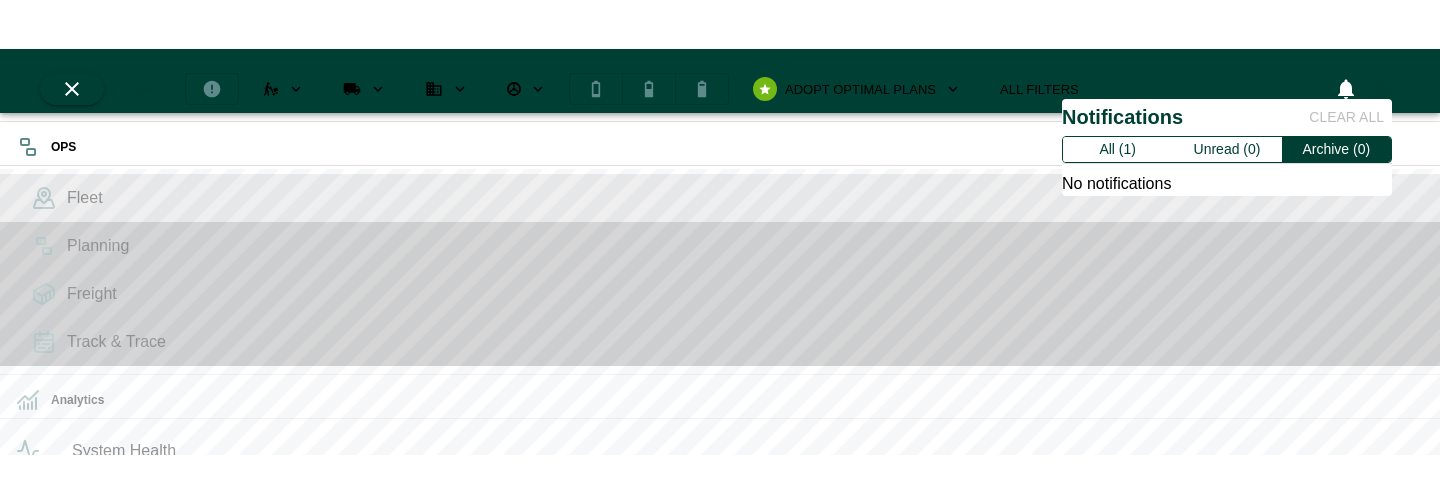 scroll, scrollTop: 398, scrollLeft: 372, axis: both 